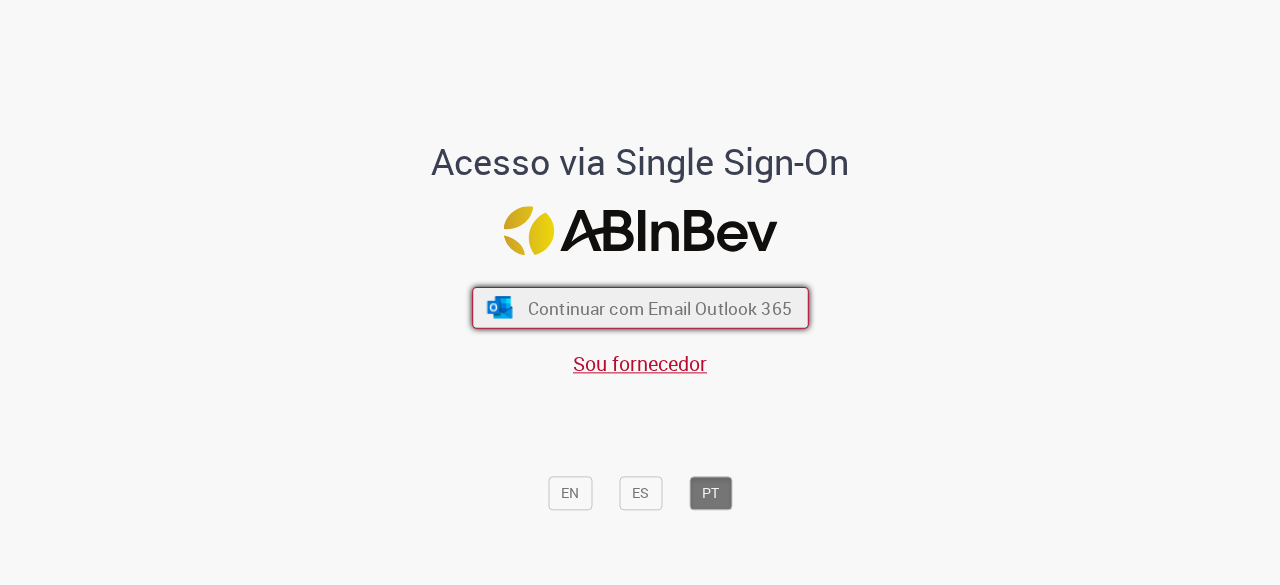scroll, scrollTop: 0, scrollLeft: 0, axis: both 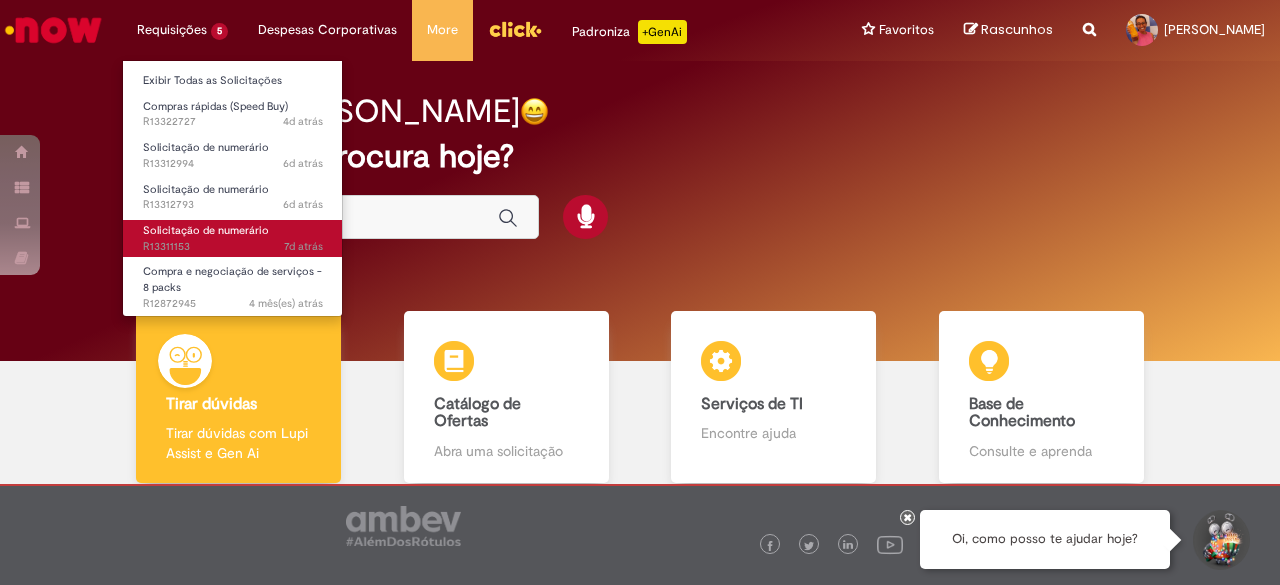click on "Solicitação de numerário" at bounding box center [206, 230] 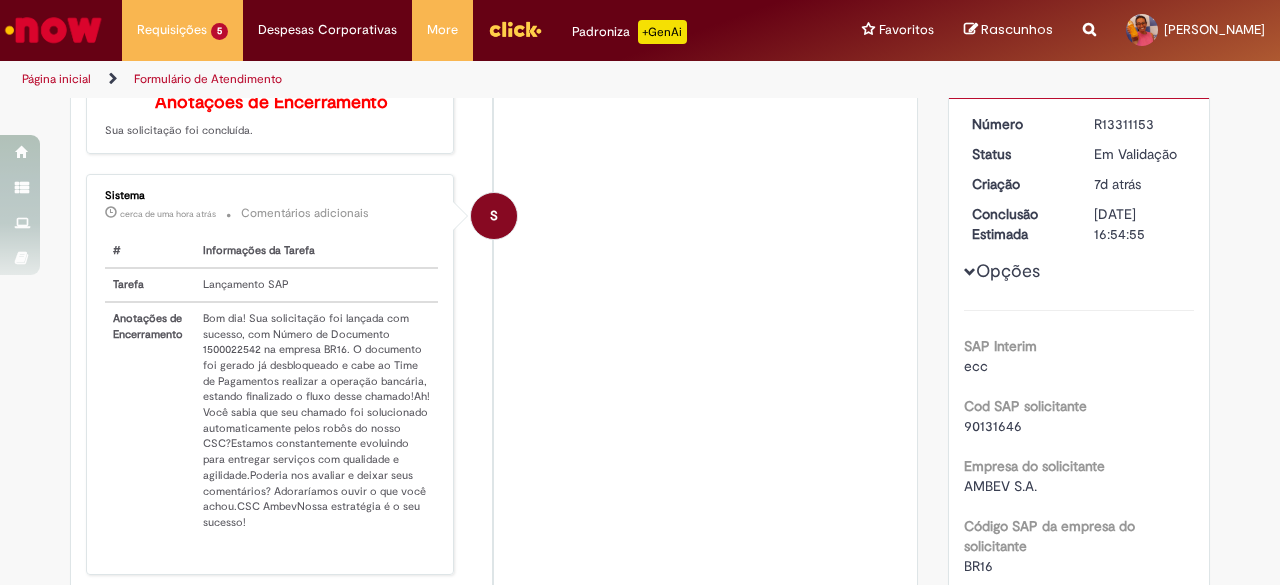 scroll, scrollTop: 14, scrollLeft: 0, axis: vertical 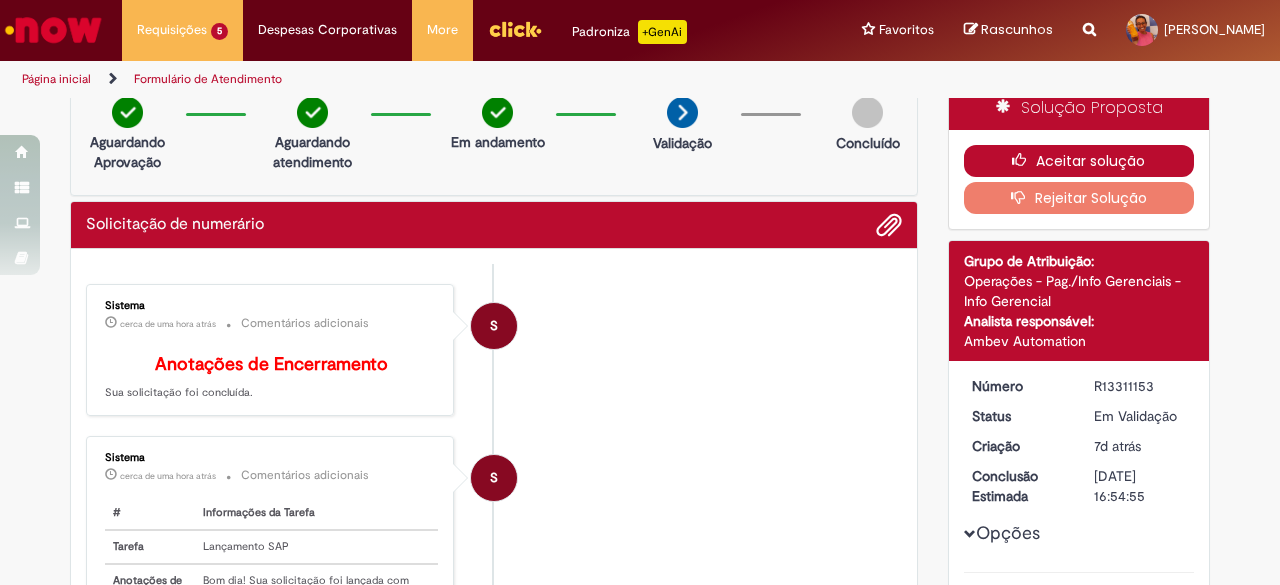 click on "Aceitar solução" at bounding box center [1079, 161] 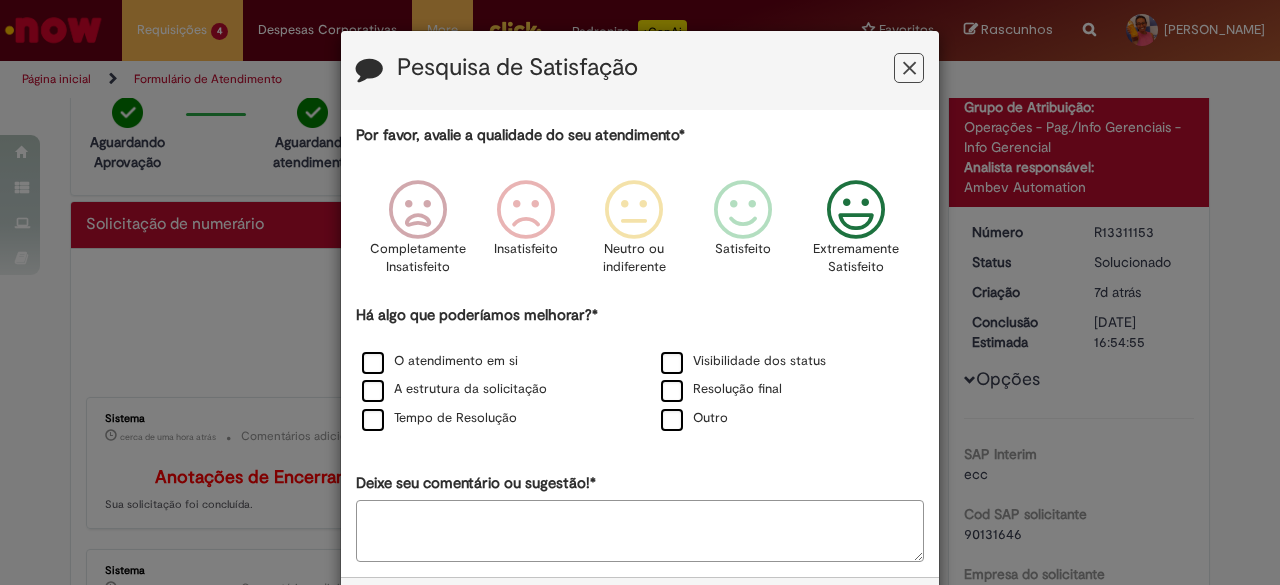 click at bounding box center (856, 210) 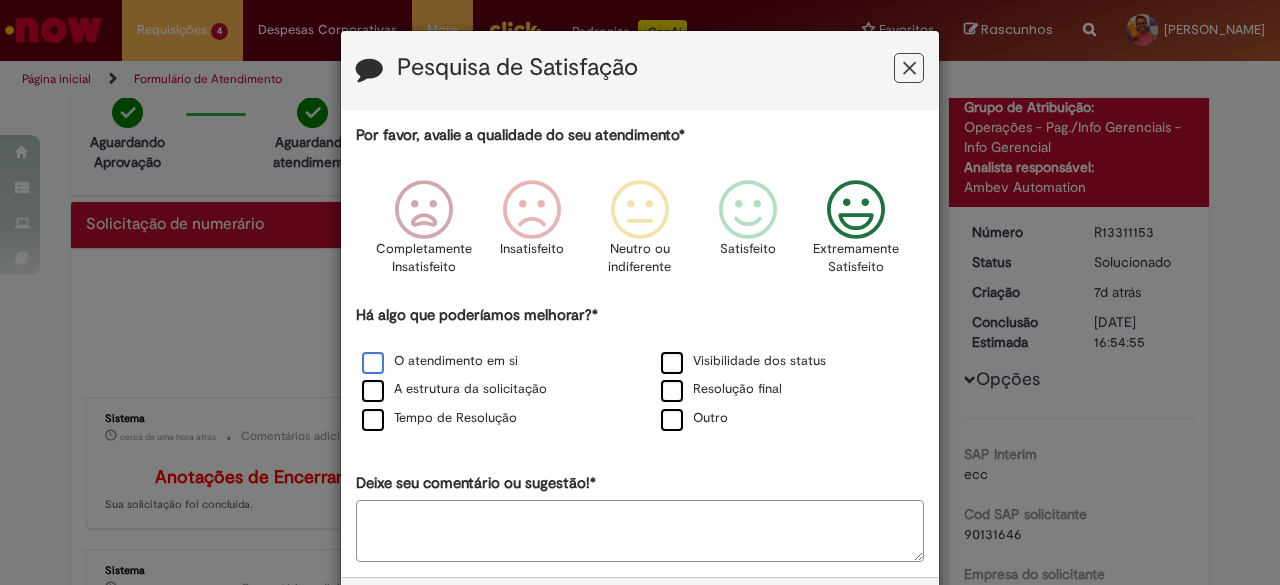 click on "O atendimento em si" at bounding box center [440, 361] 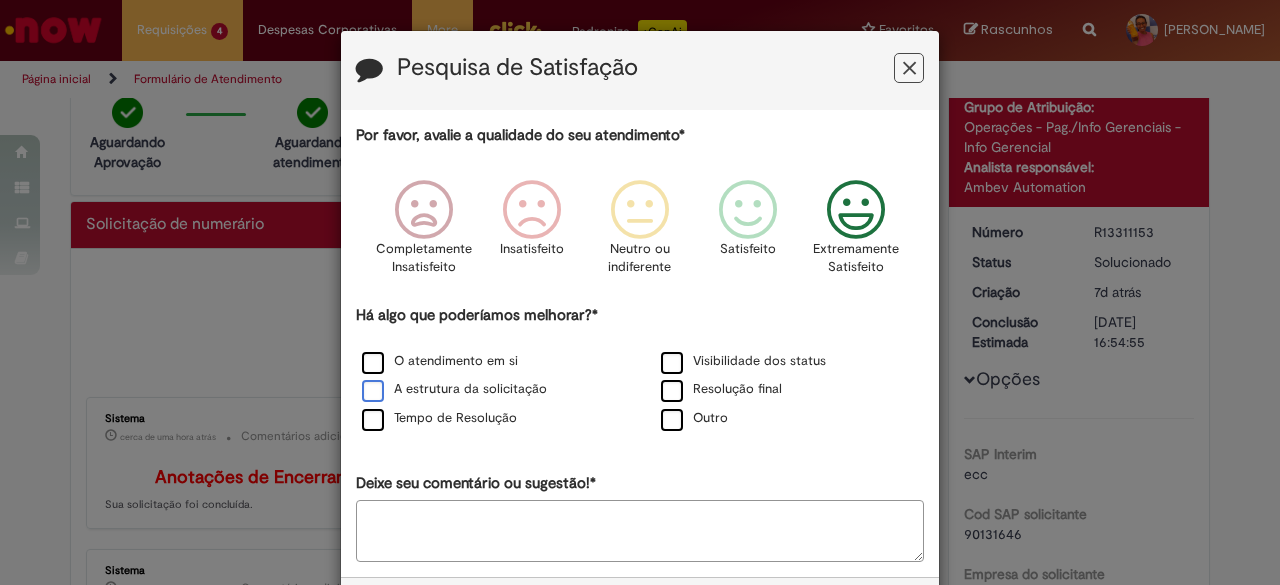 click on "A estrutura da solicitação" at bounding box center [454, 389] 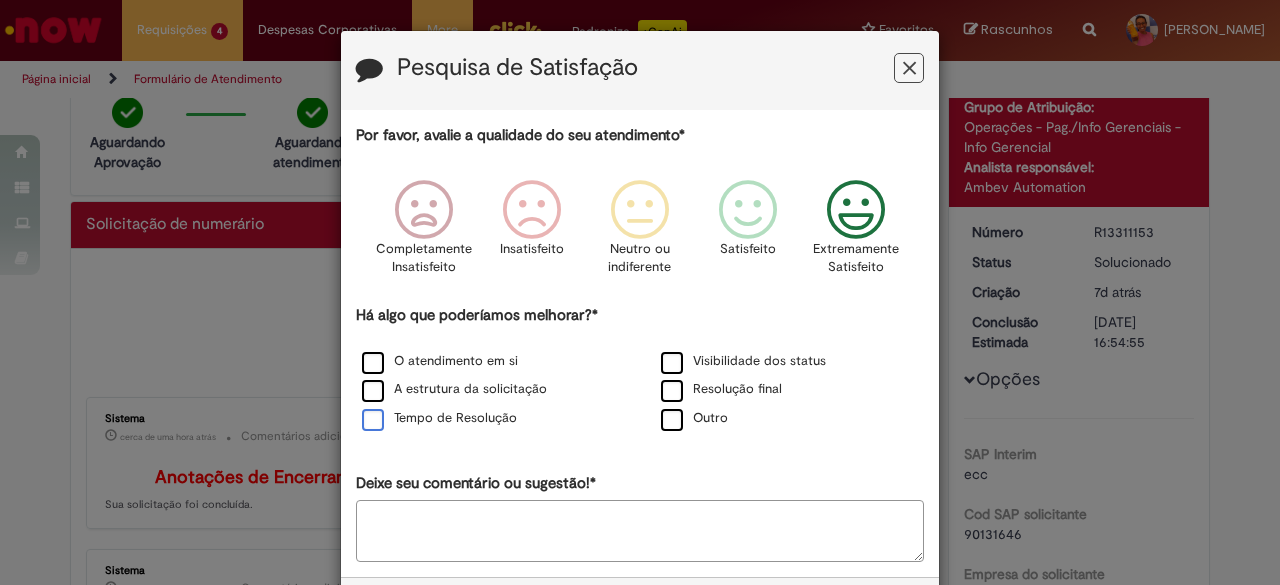click on "Tempo de Resolução" at bounding box center (439, 418) 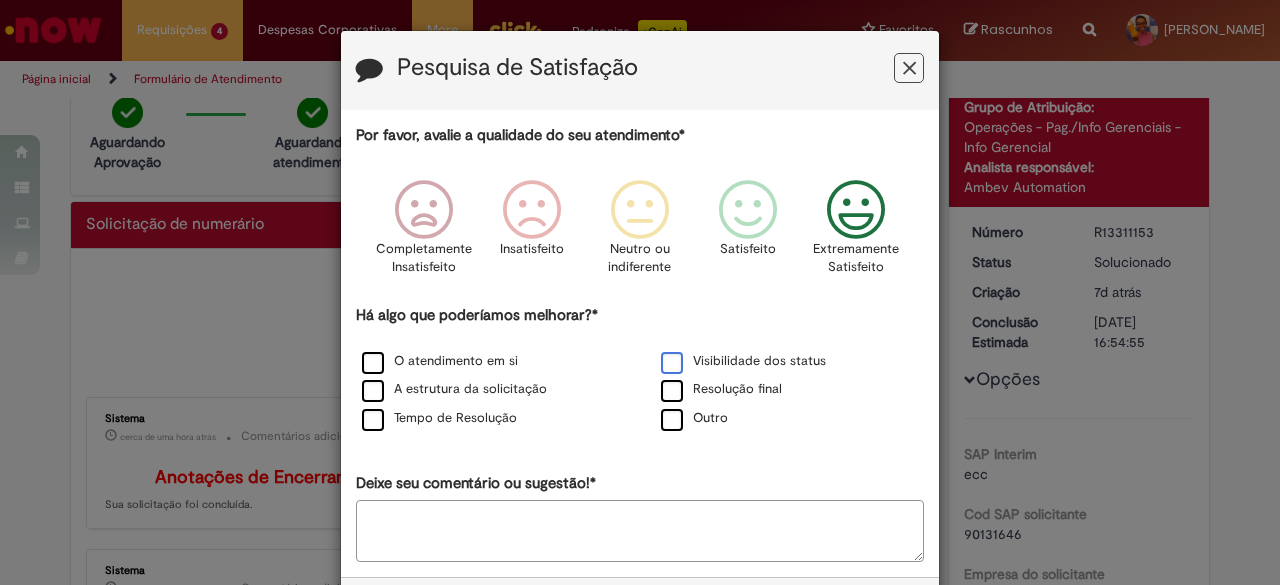 click on "Visibilidade dos status" at bounding box center (743, 361) 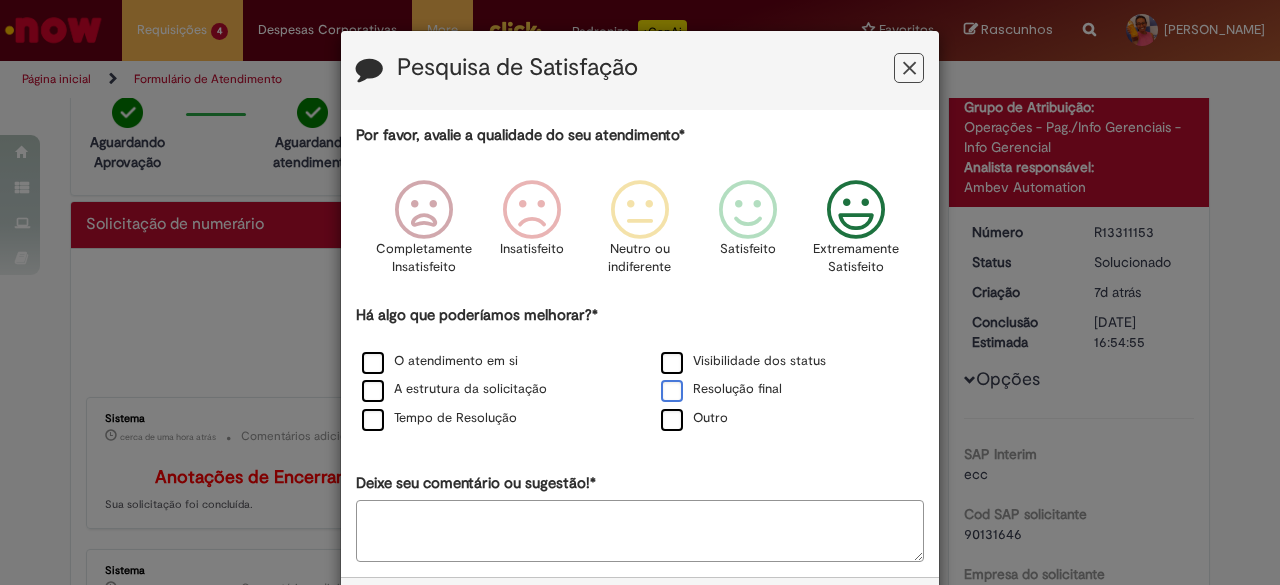 click on "Resolução final" at bounding box center (721, 389) 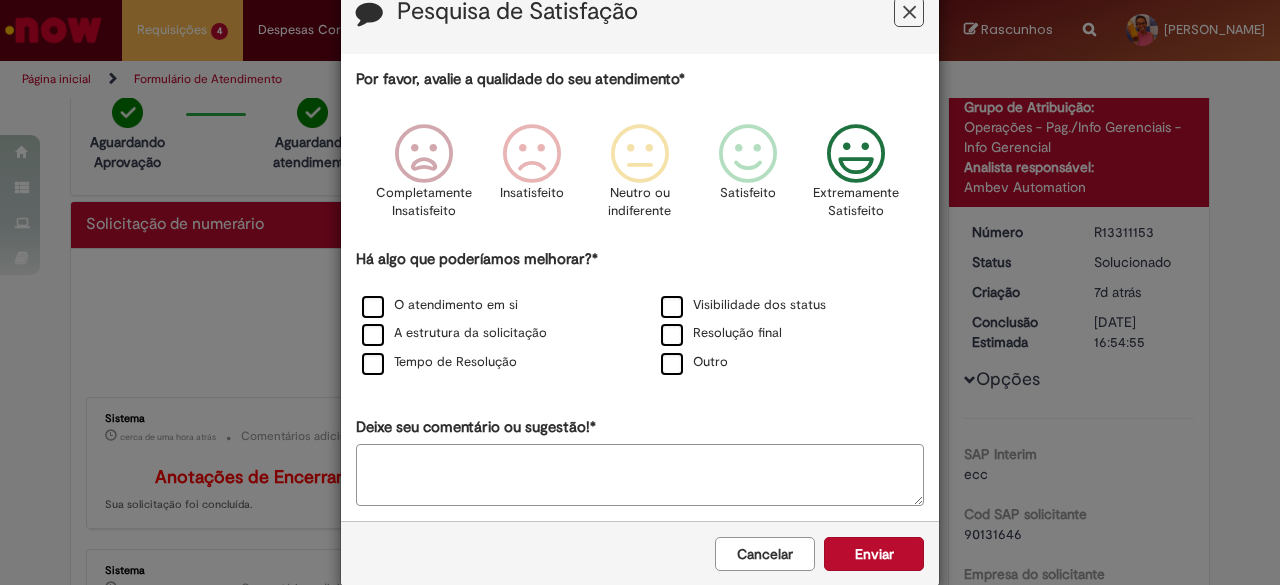 scroll, scrollTop: 85, scrollLeft: 0, axis: vertical 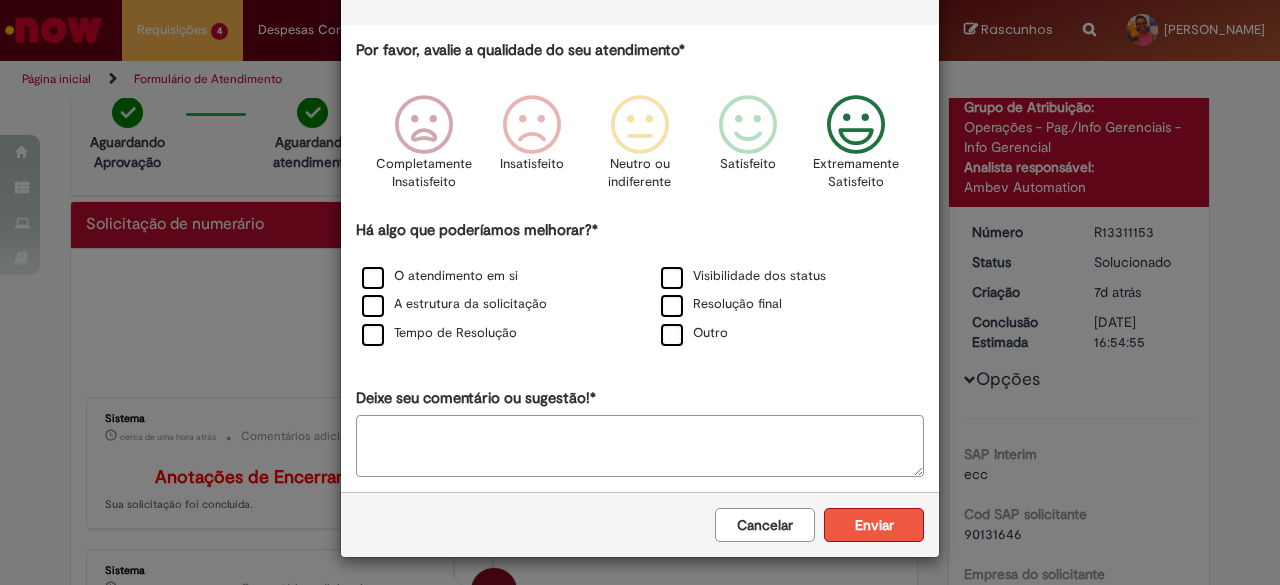 click on "Enviar" at bounding box center (874, 525) 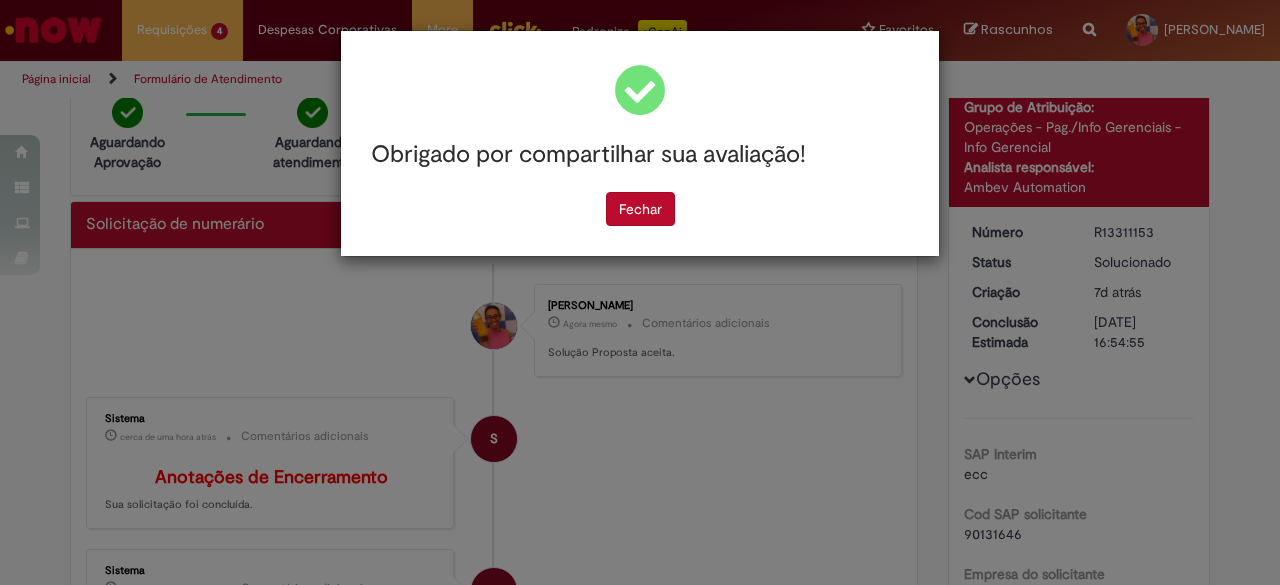 scroll, scrollTop: 0, scrollLeft: 0, axis: both 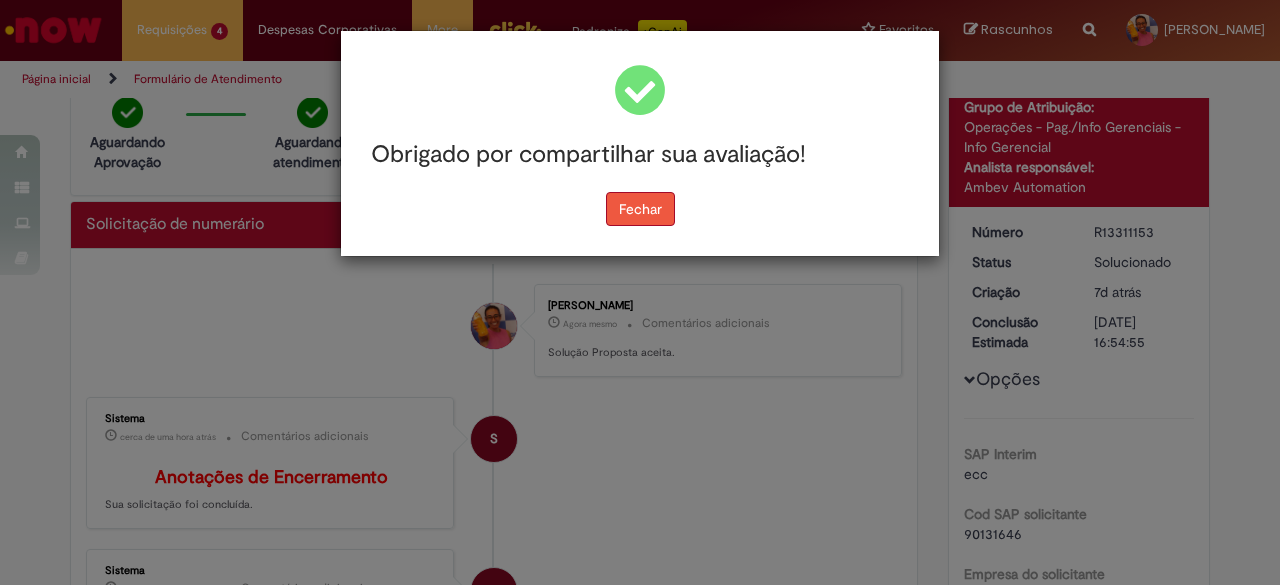 click on "Fechar" at bounding box center [640, 209] 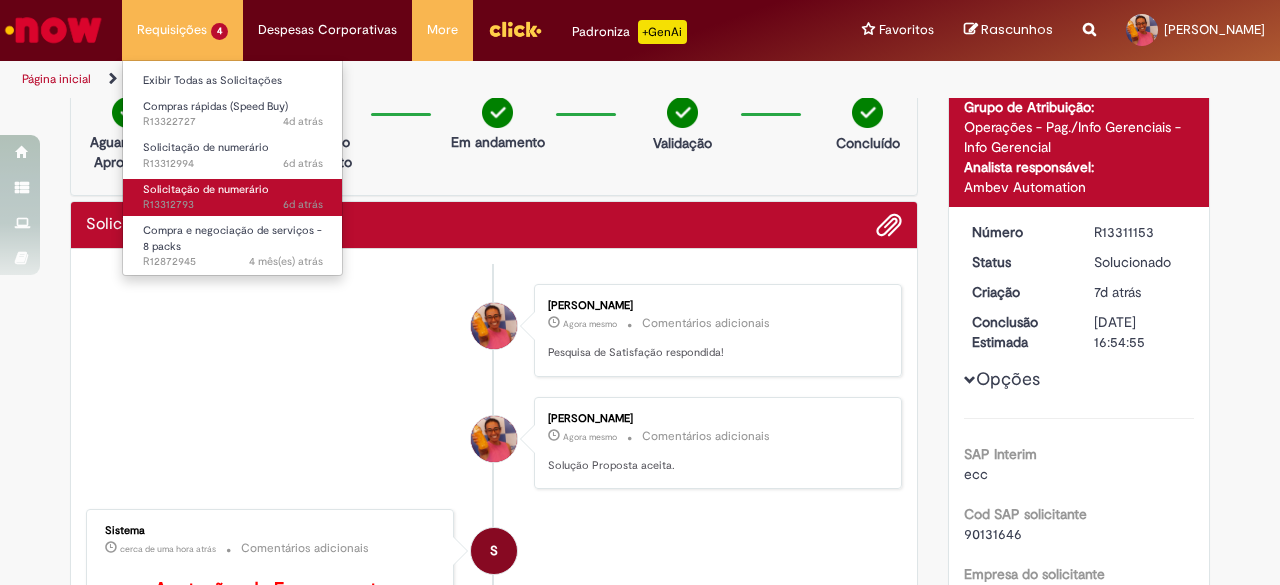 click on "Solicitação de numerário" at bounding box center [206, 189] 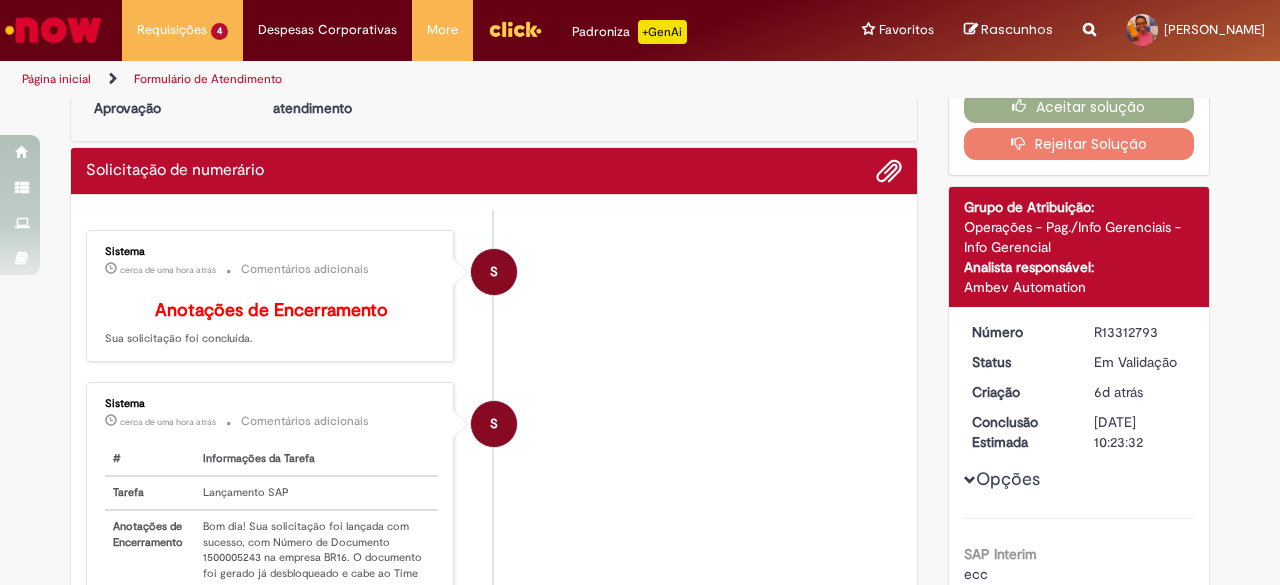 scroll, scrollTop: 0, scrollLeft: 0, axis: both 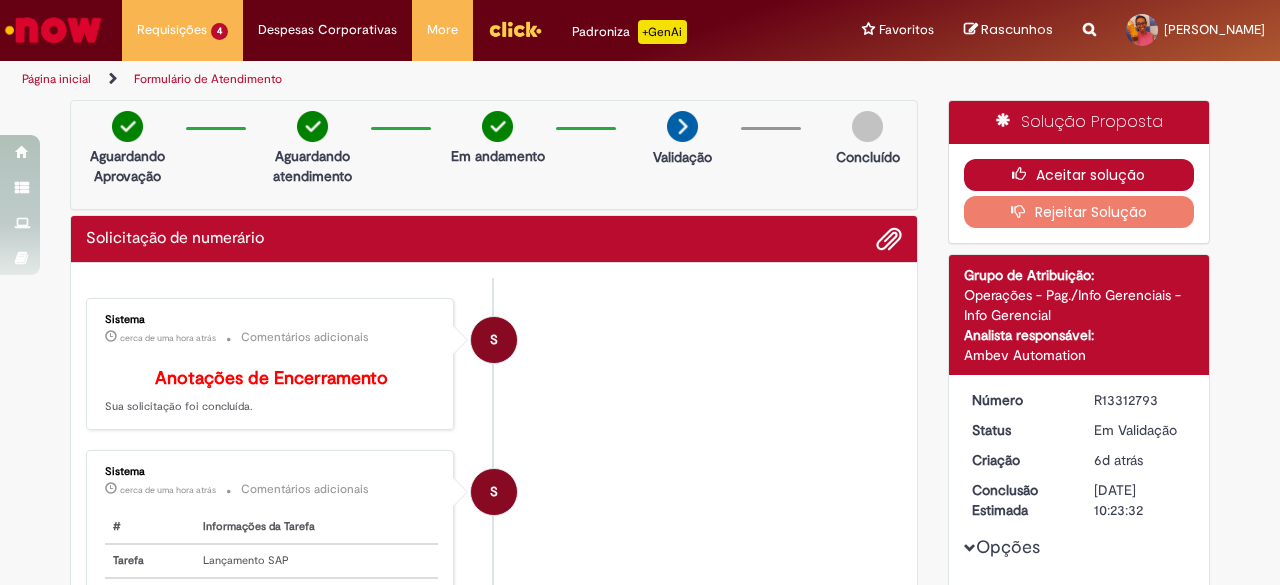 click on "Aceitar solução" at bounding box center (1079, 175) 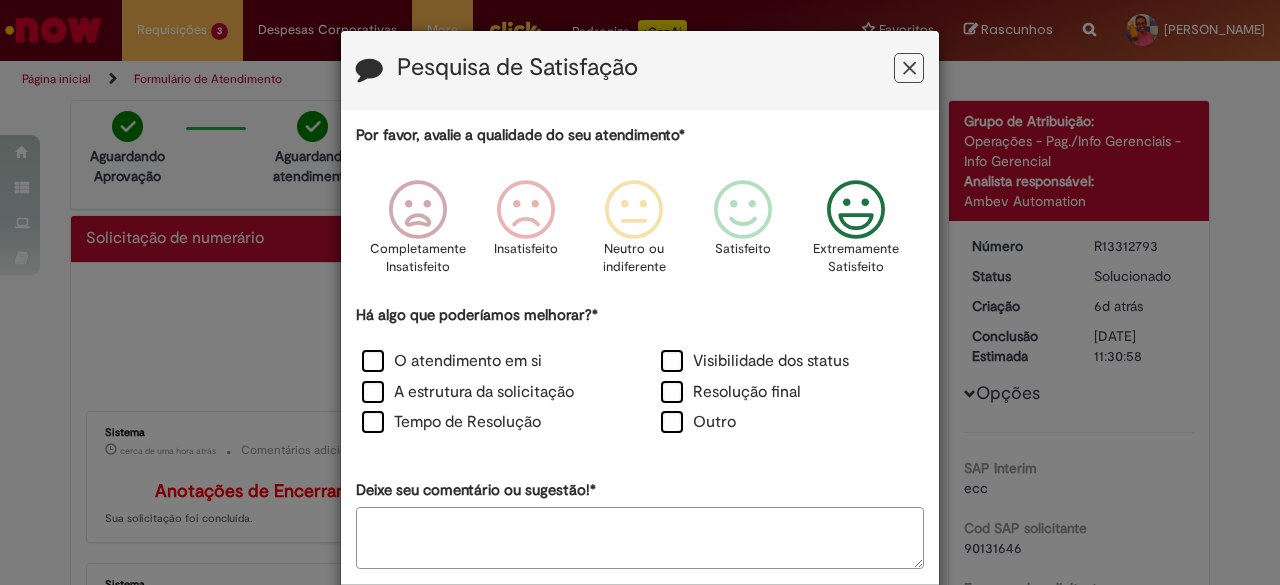 click at bounding box center [856, 210] 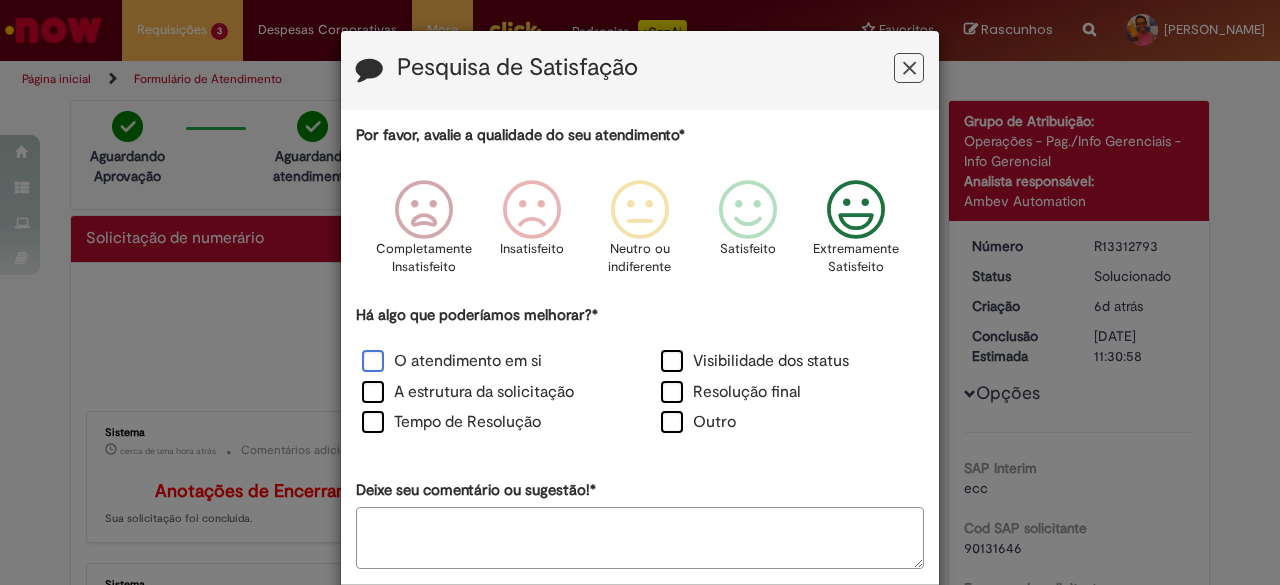 click on "O atendimento em si" at bounding box center (452, 361) 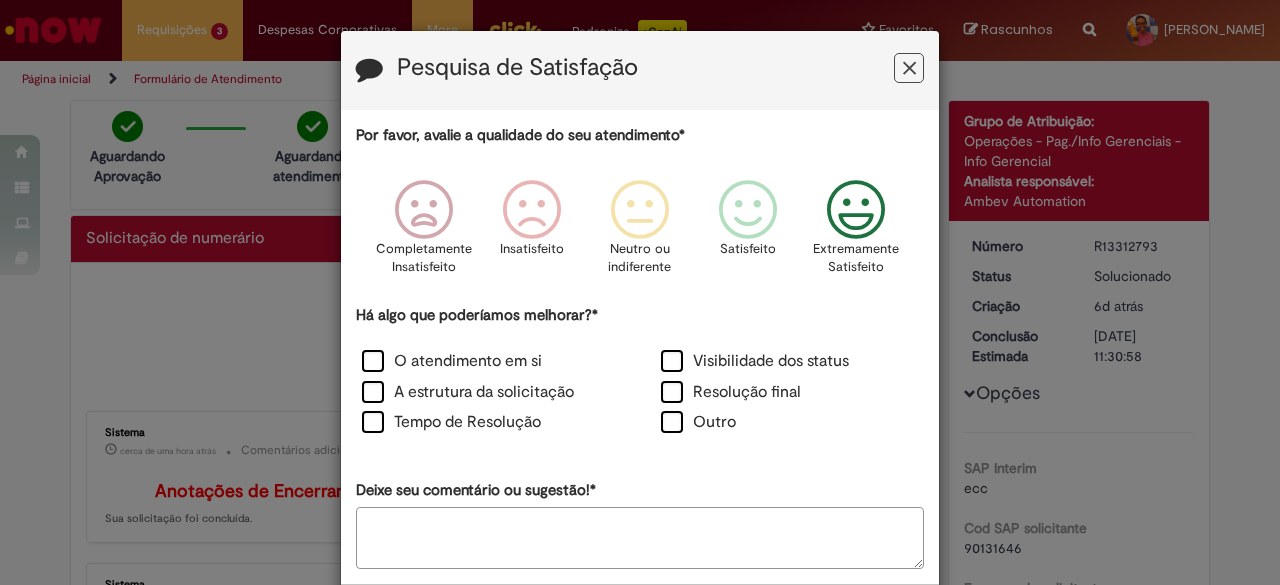 click on "A estrutura da solicitação" at bounding box center [490, 394] 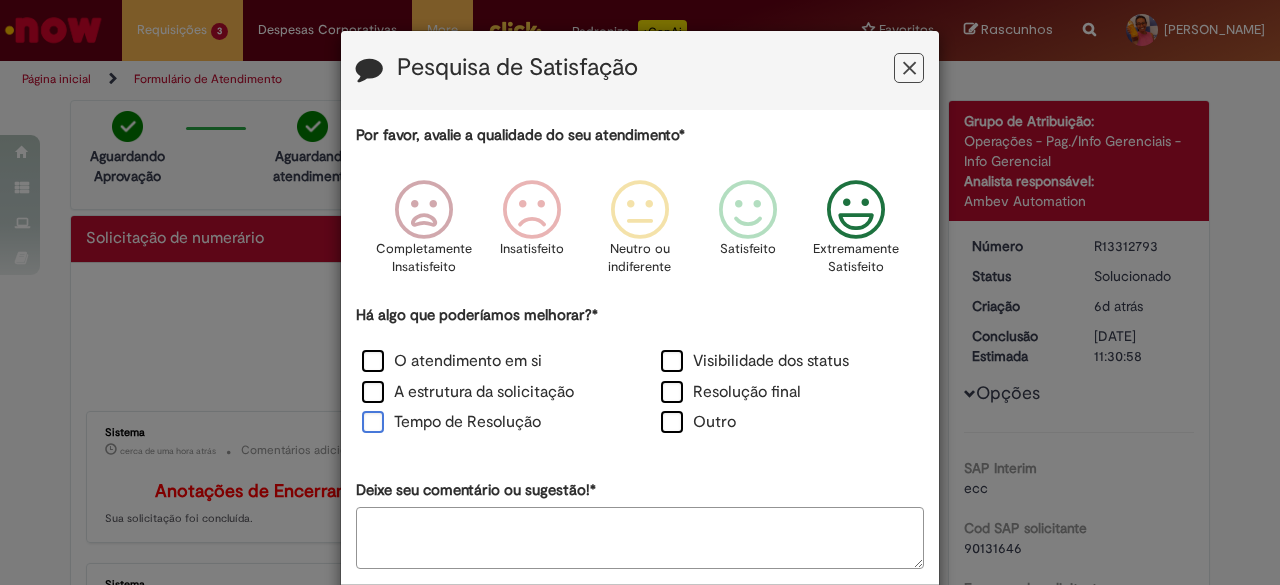 click on "Tempo de Resolução" at bounding box center (451, 422) 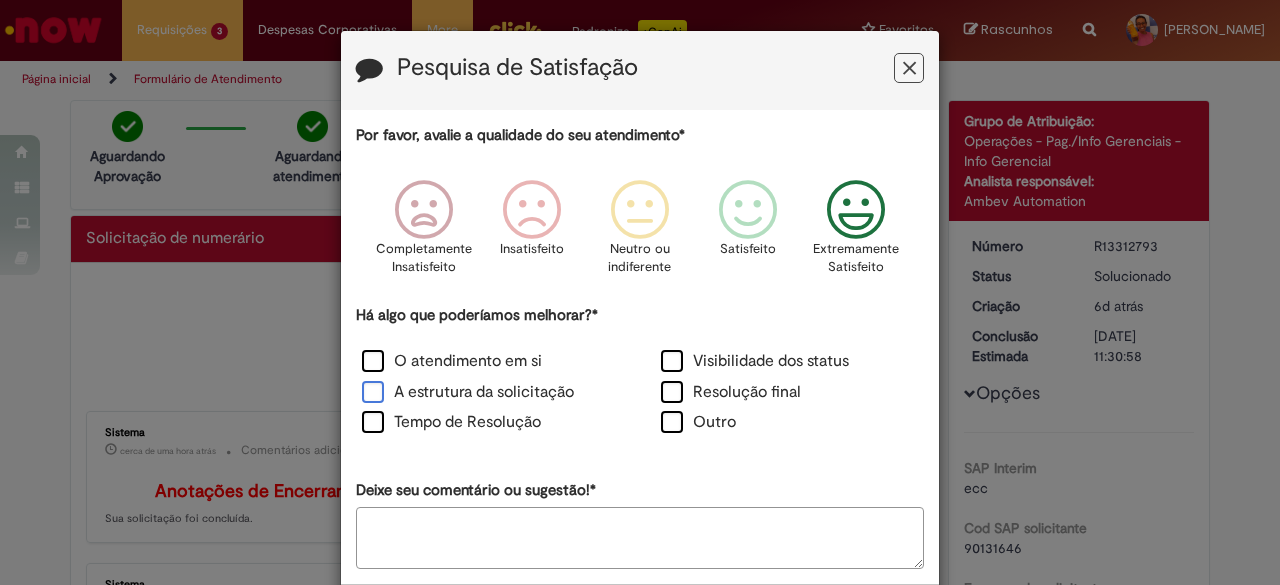 click on "A estrutura da solicitação" at bounding box center [468, 392] 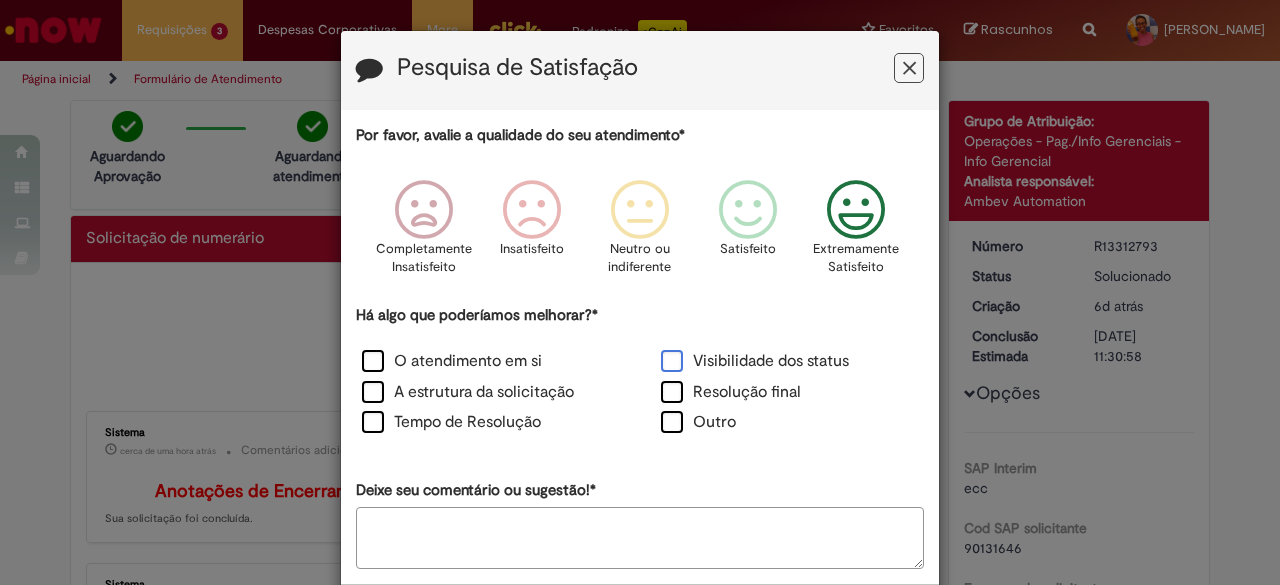 click on "Visibilidade dos status" at bounding box center (755, 361) 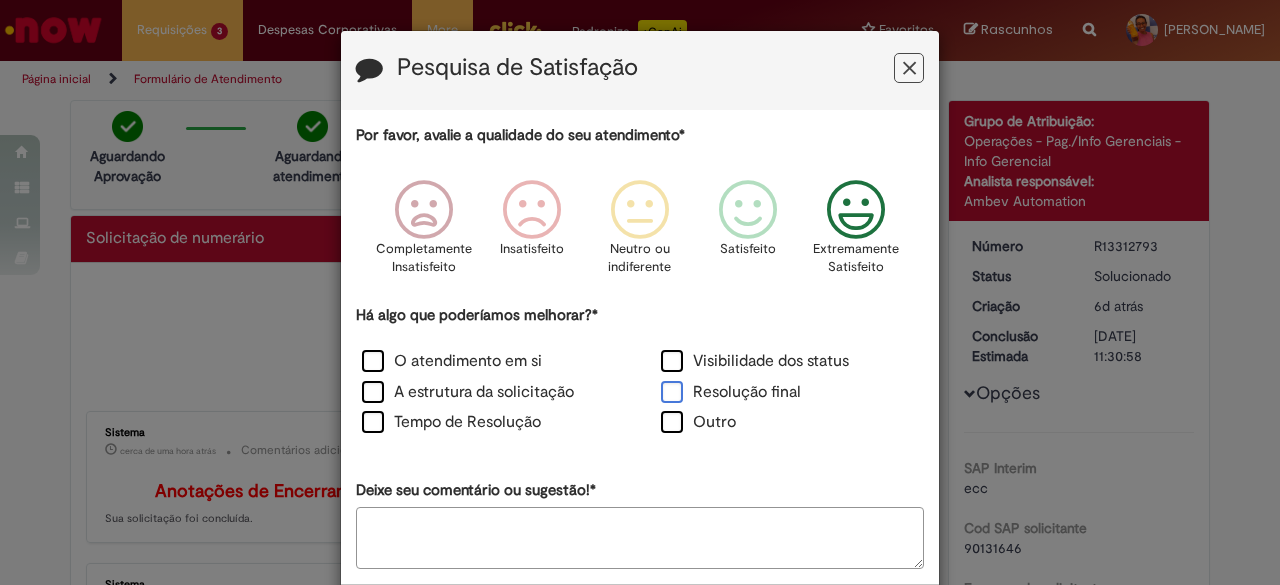 click on "Resolução final" at bounding box center (731, 392) 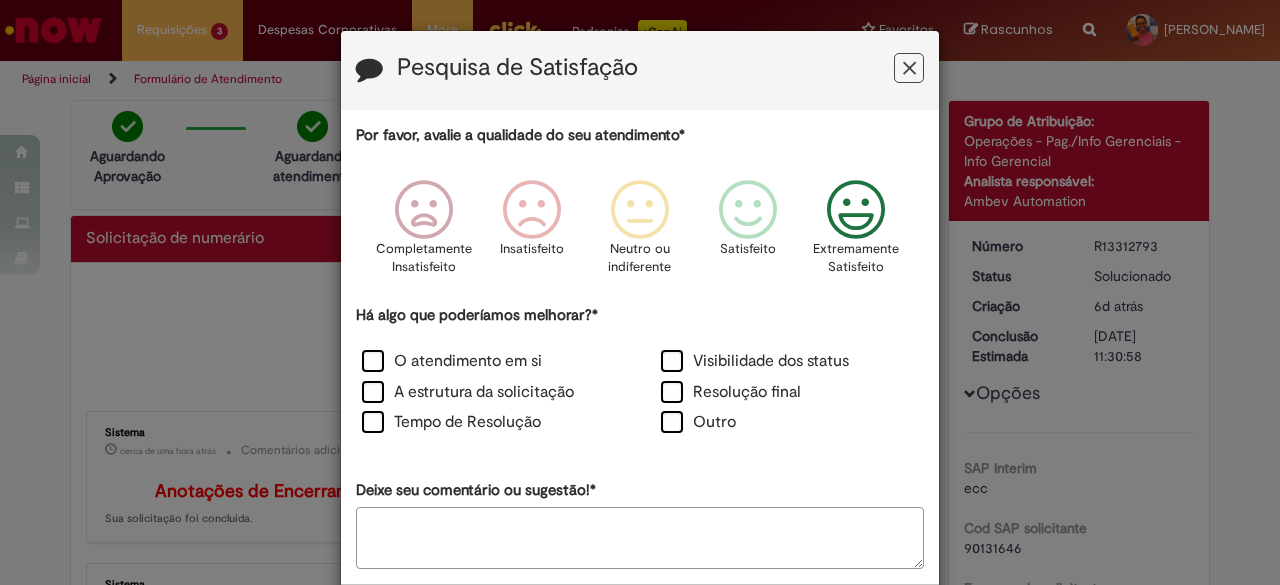 scroll, scrollTop: 92, scrollLeft: 0, axis: vertical 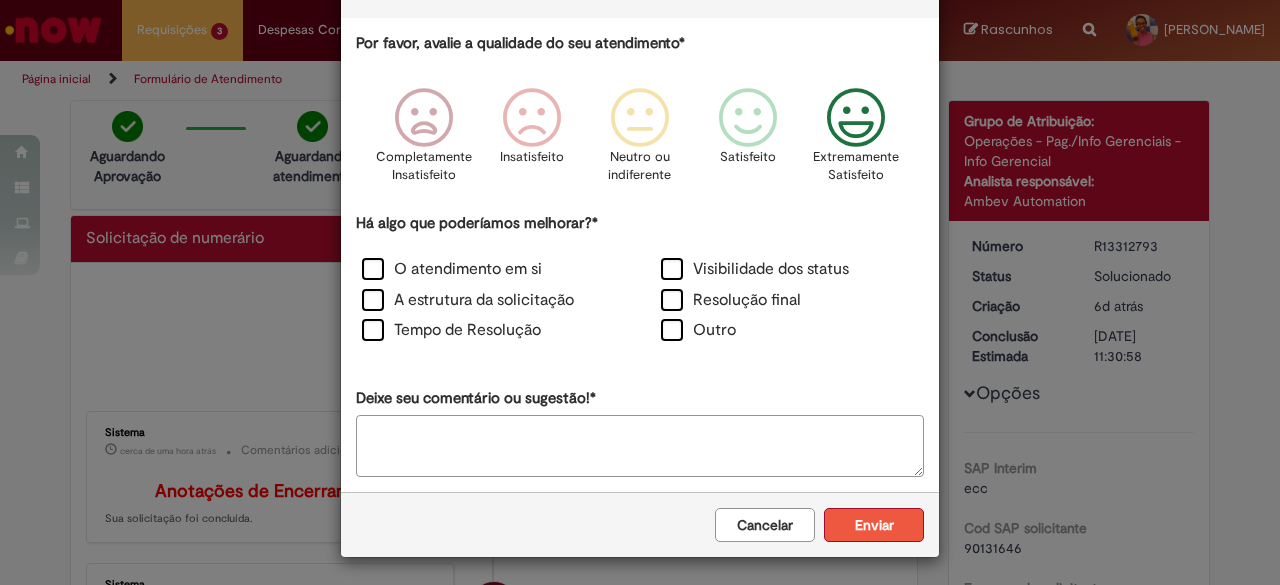 click on "Enviar" at bounding box center [874, 525] 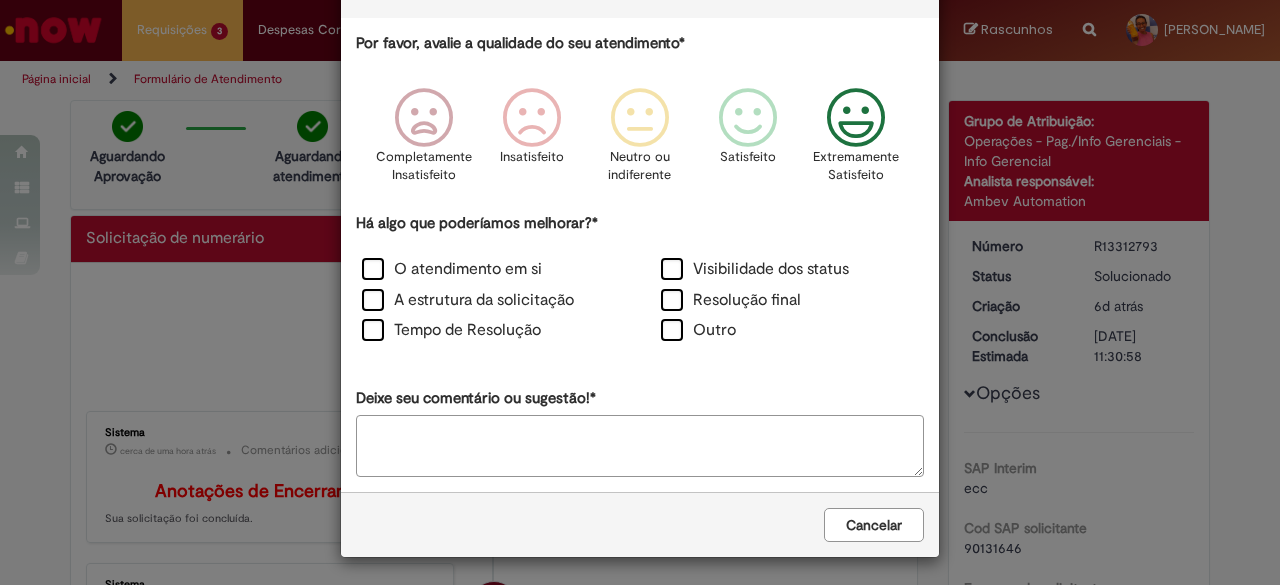 scroll, scrollTop: 0, scrollLeft: 0, axis: both 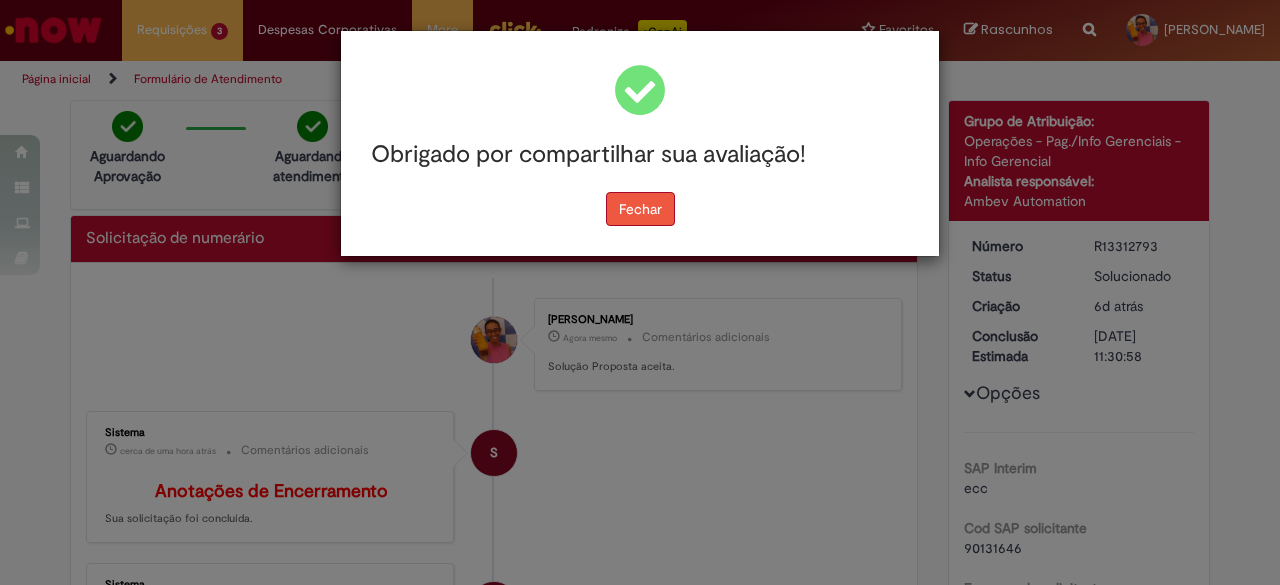 click on "Fechar" at bounding box center (640, 209) 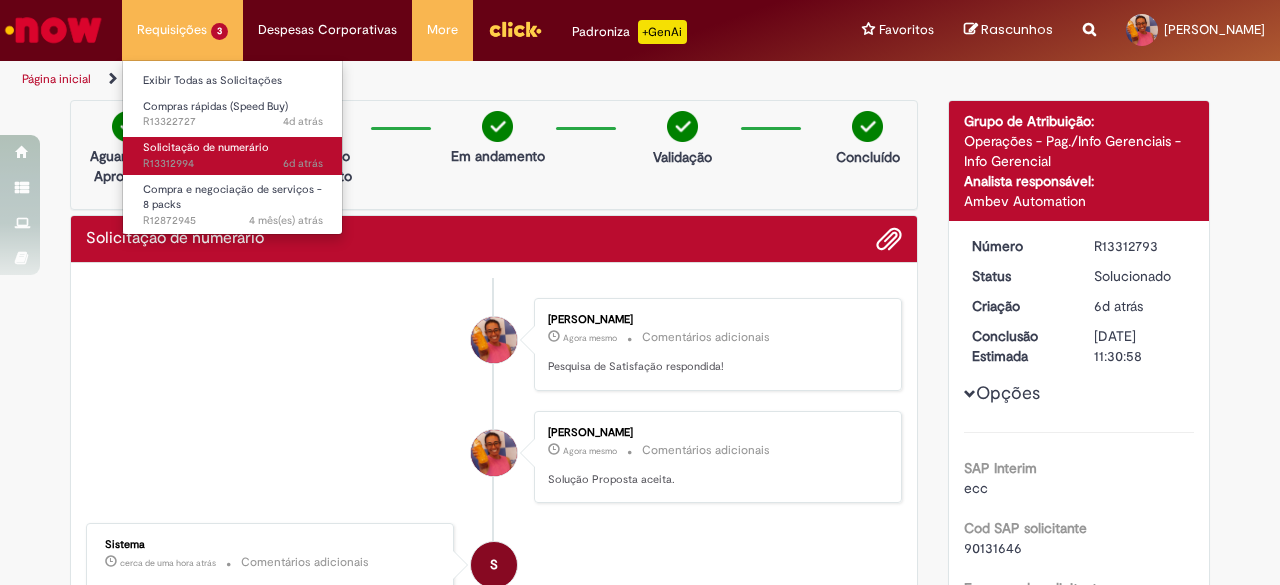 click on "Solicitação de numerário" at bounding box center [206, 147] 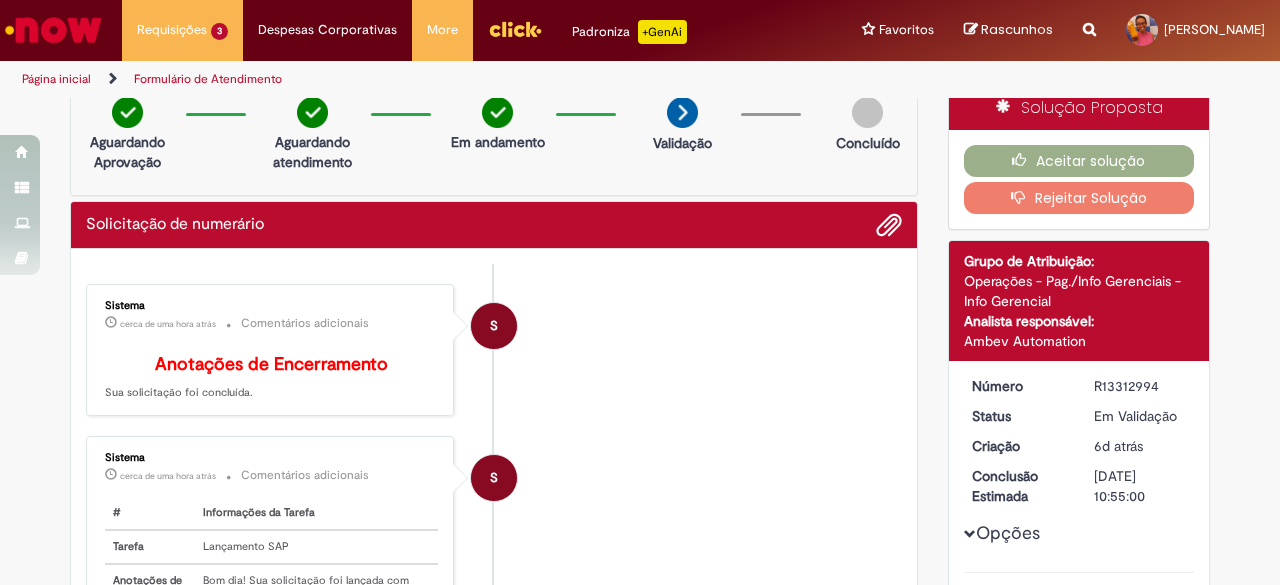 scroll, scrollTop: 14, scrollLeft: 0, axis: vertical 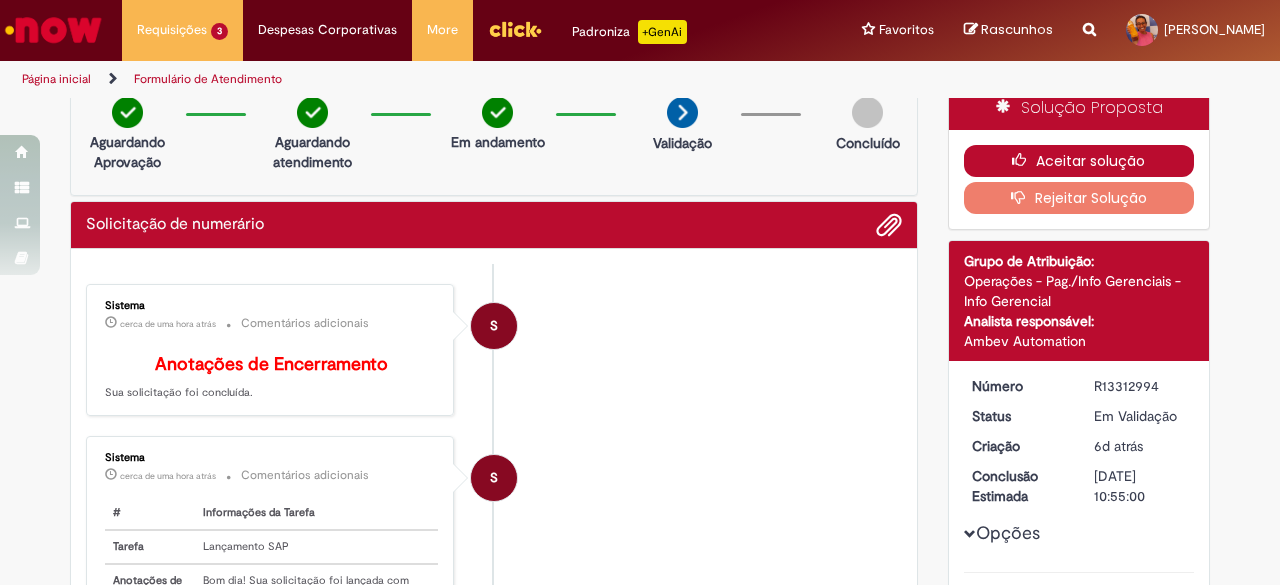 click at bounding box center [1024, 160] 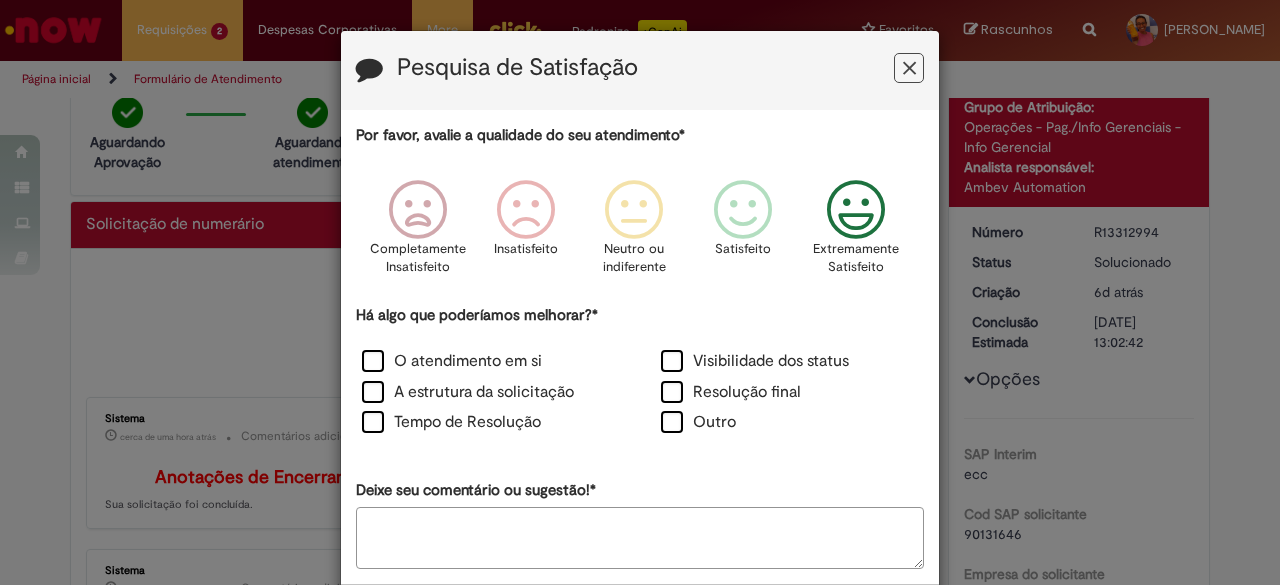 click at bounding box center (856, 210) 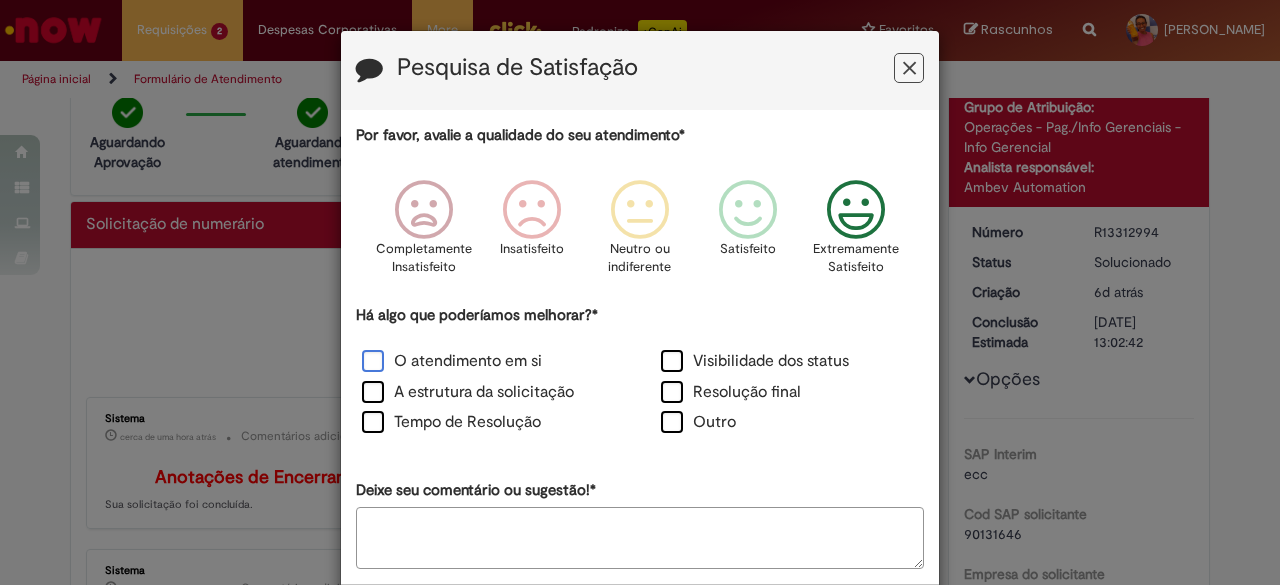 click on "O atendimento em si" at bounding box center [452, 361] 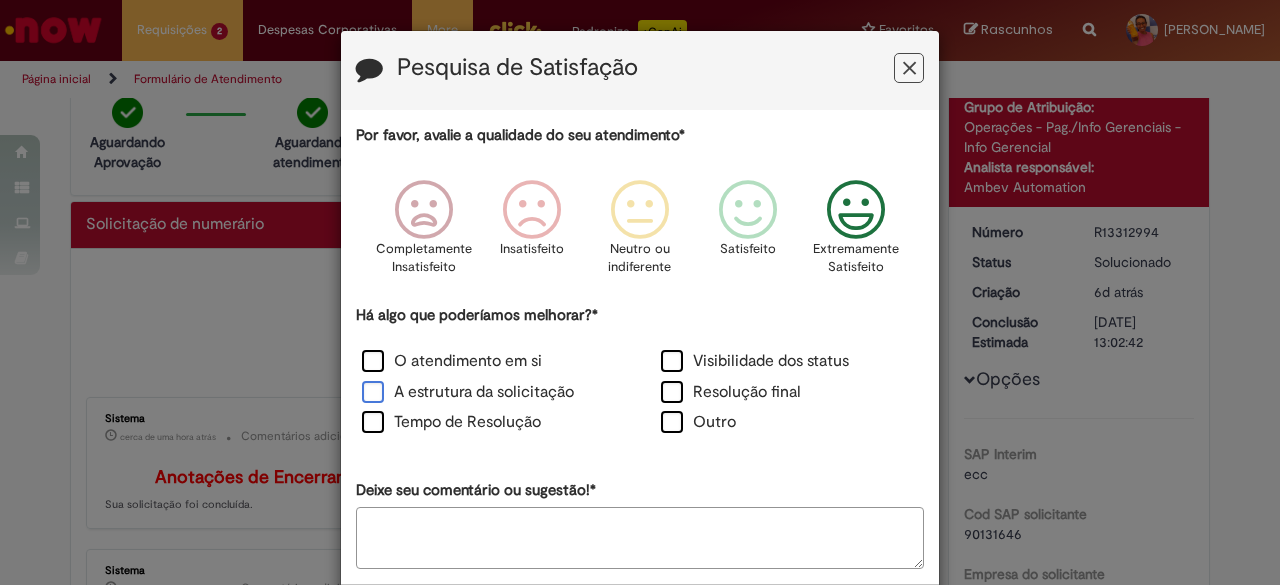 click on "A estrutura da solicitação" at bounding box center (468, 392) 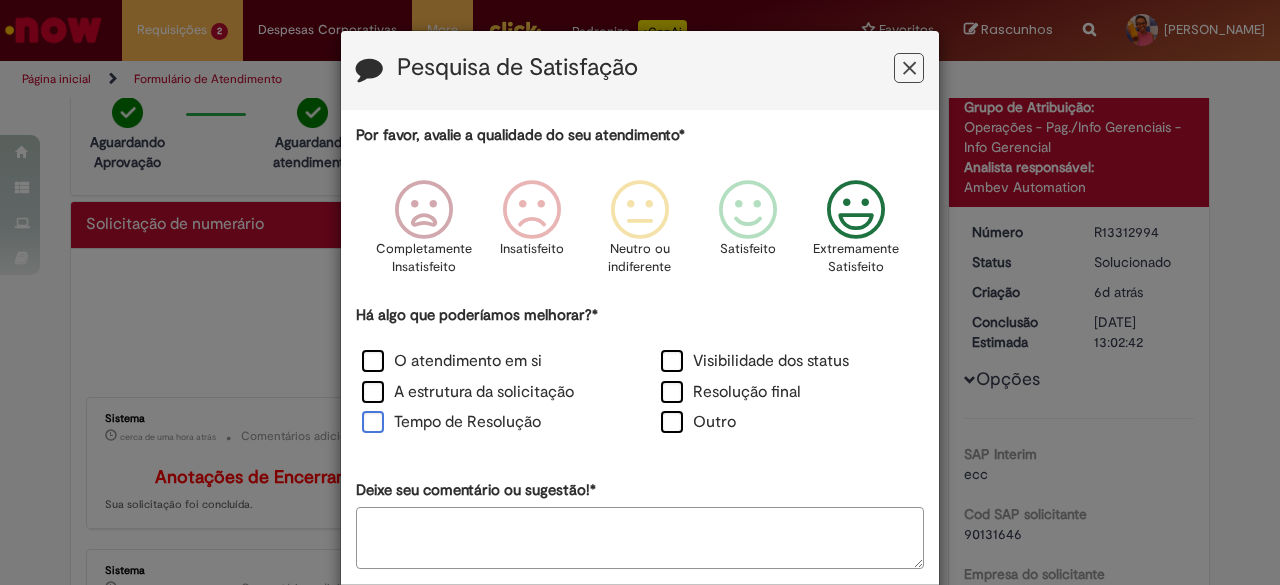 click on "Tempo de Resolução" at bounding box center (451, 422) 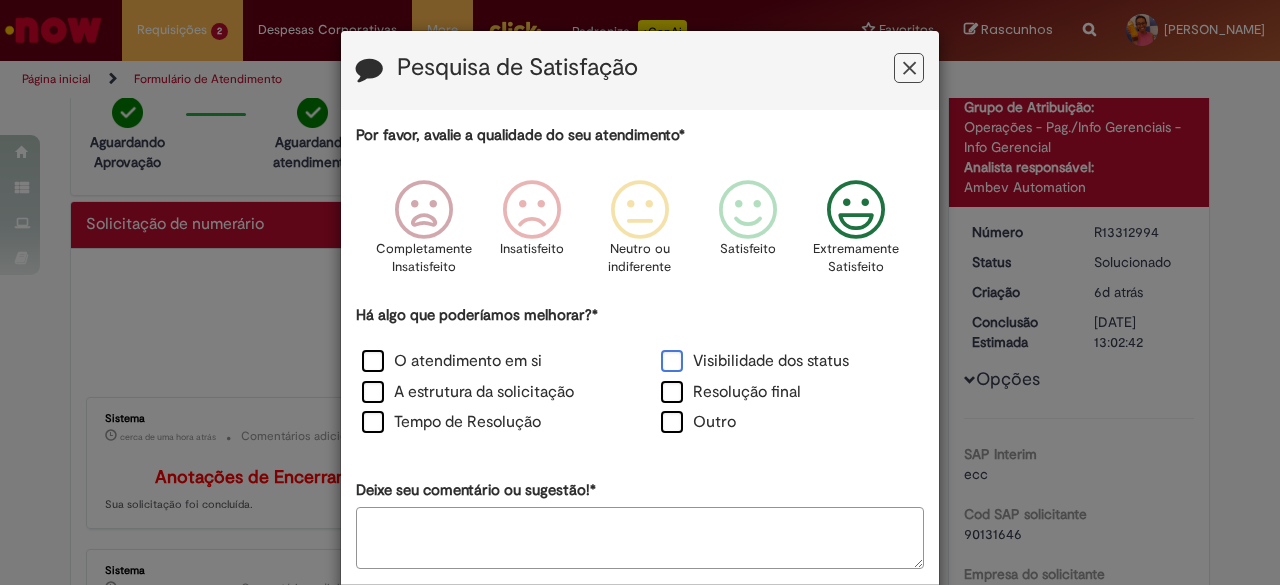 click on "Visibilidade dos status" at bounding box center (755, 361) 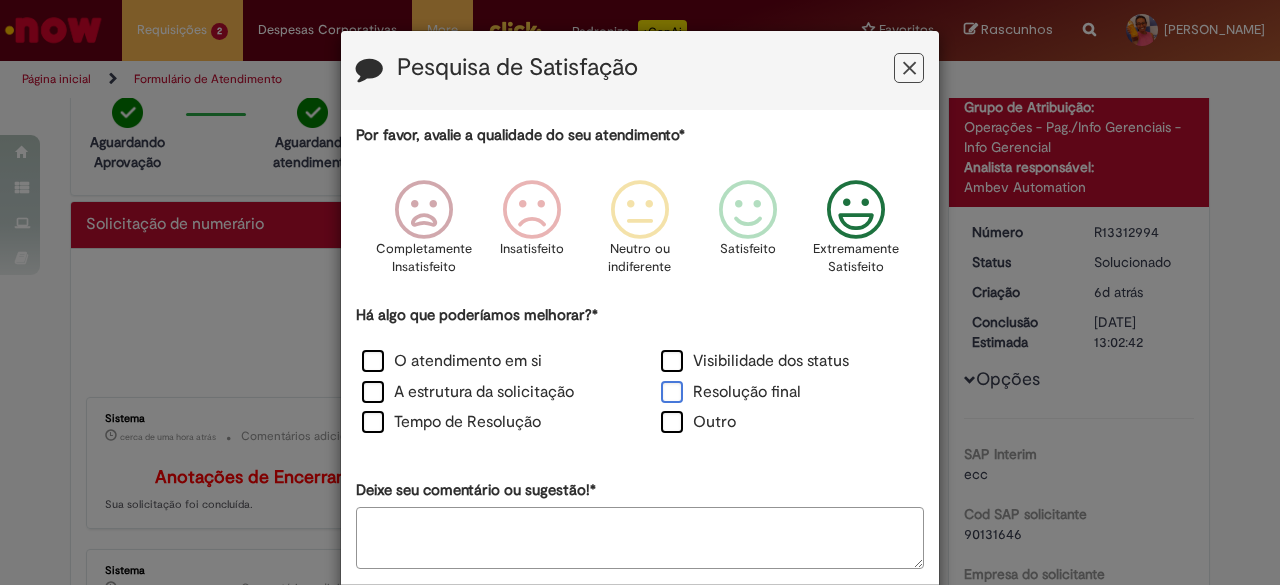 click on "Resolução final" at bounding box center [731, 392] 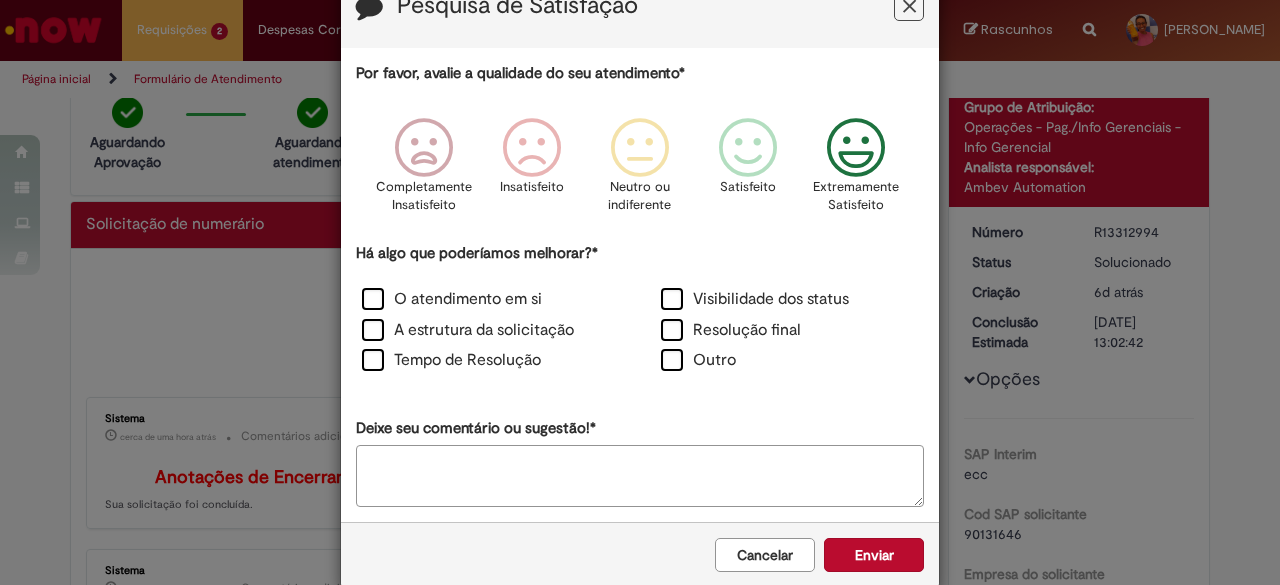 scroll, scrollTop: 92, scrollLeft: 0, axis: vertical 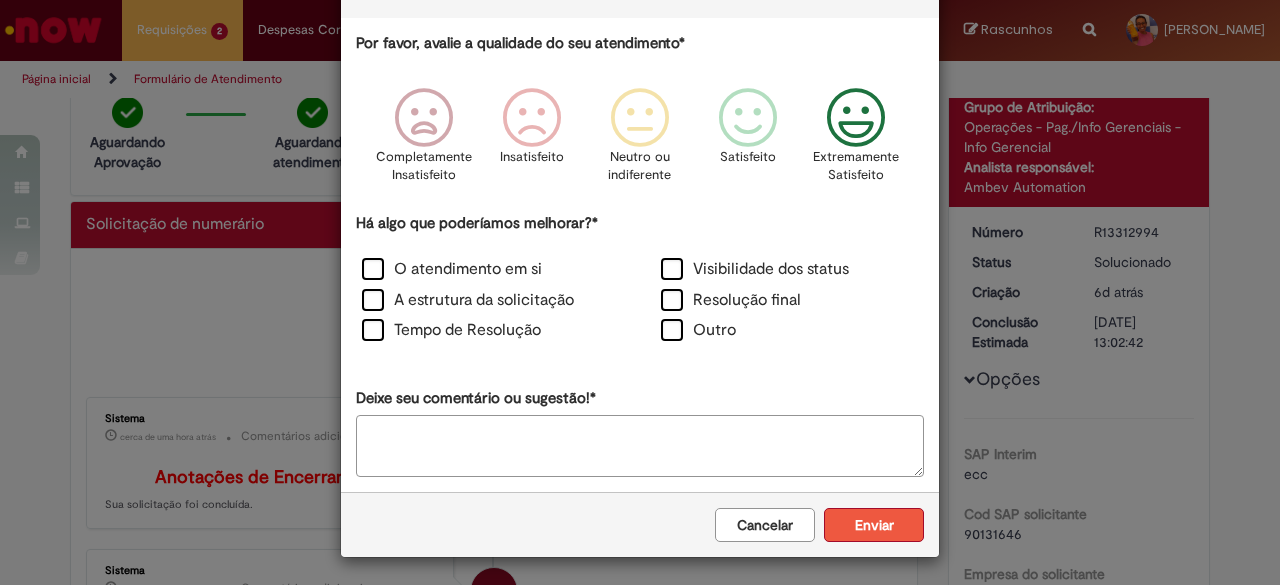 click on "Enviar" at bounding box center (874, 525) 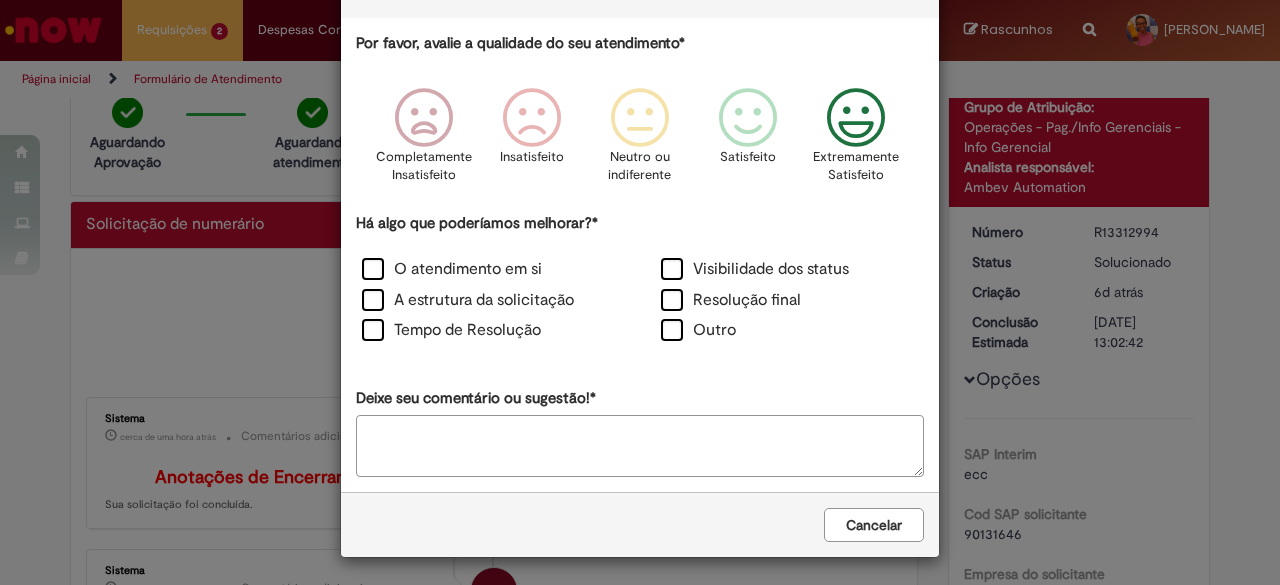 scroll, scrollTop: 0, scrollLeft: 0, axis: both 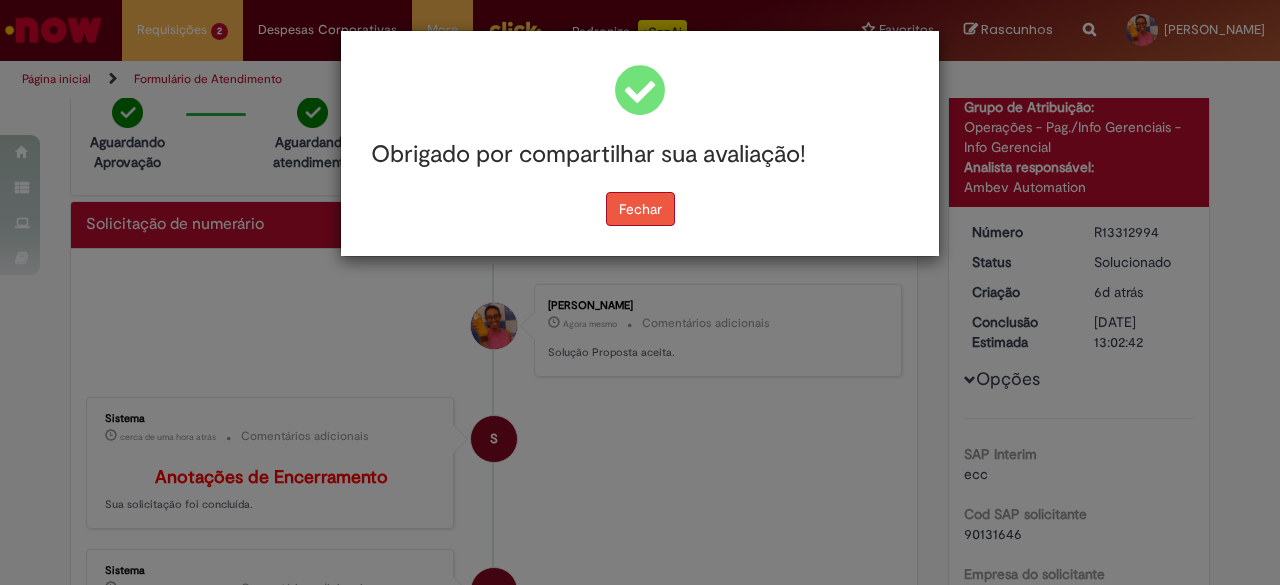 click on "Fechar" at bounding box center (640, 209) 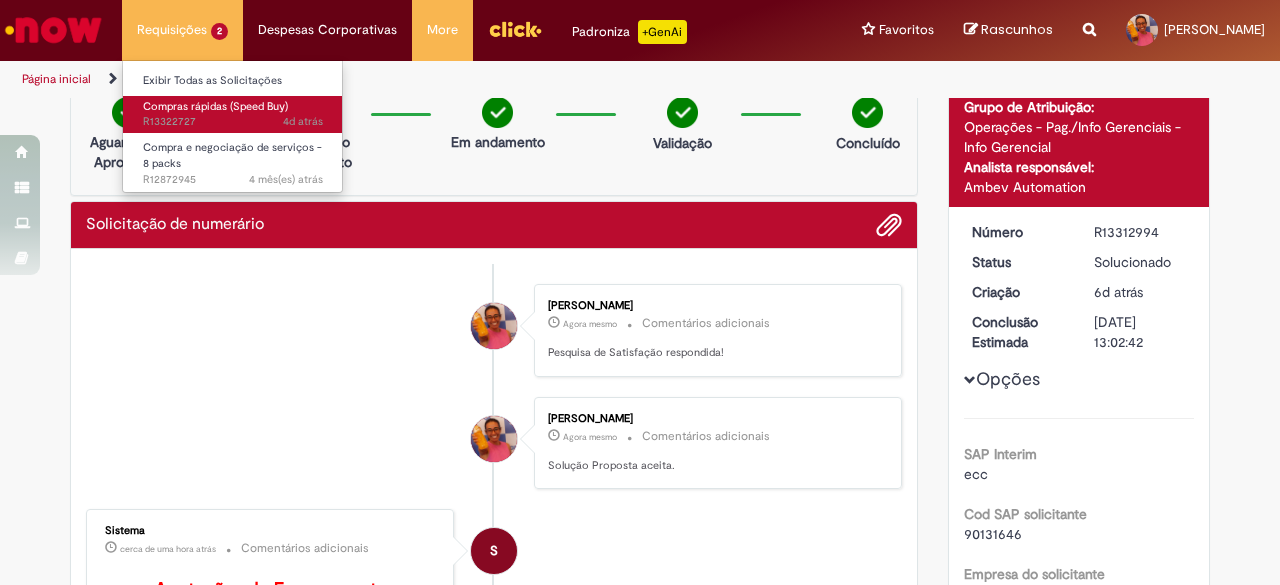 click on "Compras rápidas (Speed Buy)" at bounding box center (215, 106) 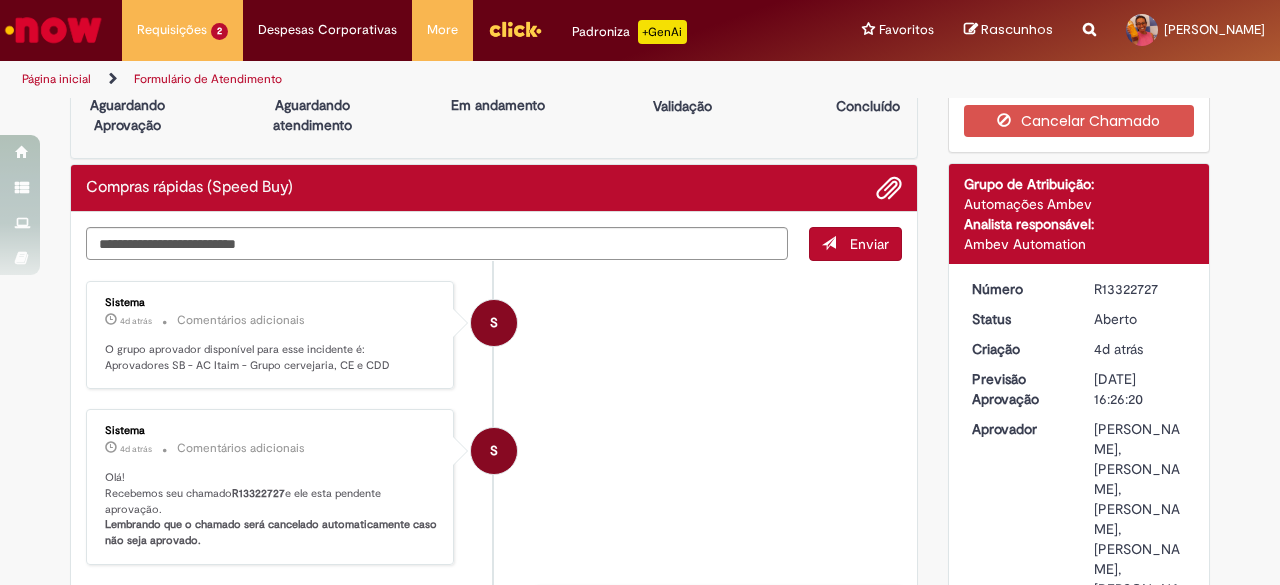 scroll, scrollTop: 0, scrollLeft: 0, axis: both 